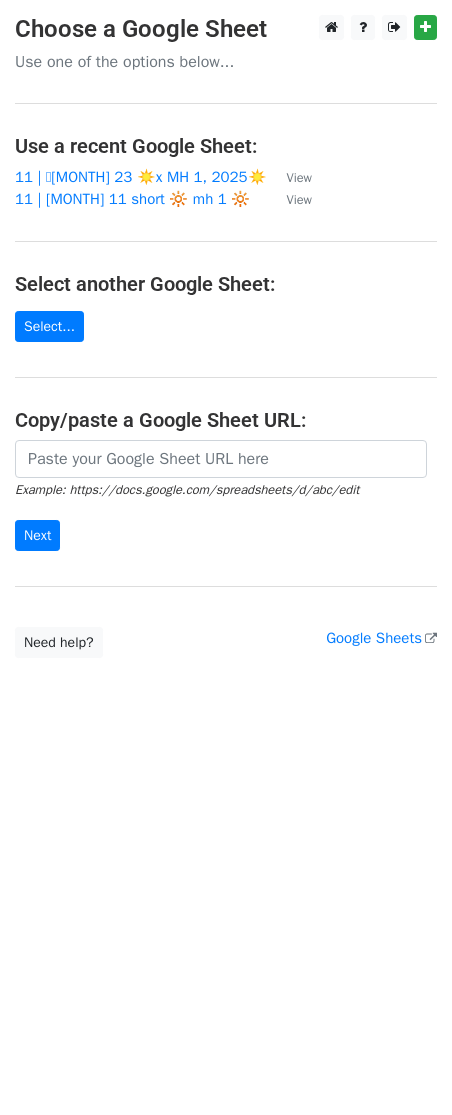 scroll, scrollTop: 0, scrollLeft: 0, axis: both 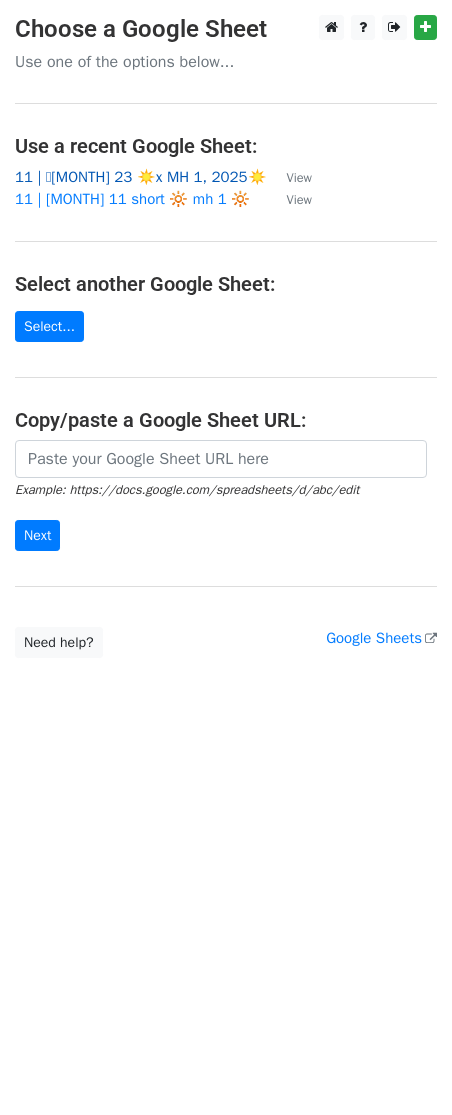 click on "11 | 🩵[MONTH] [DAY] ☀️x MH 1, [YEAR]☀️" at bounding box center [141, 177] 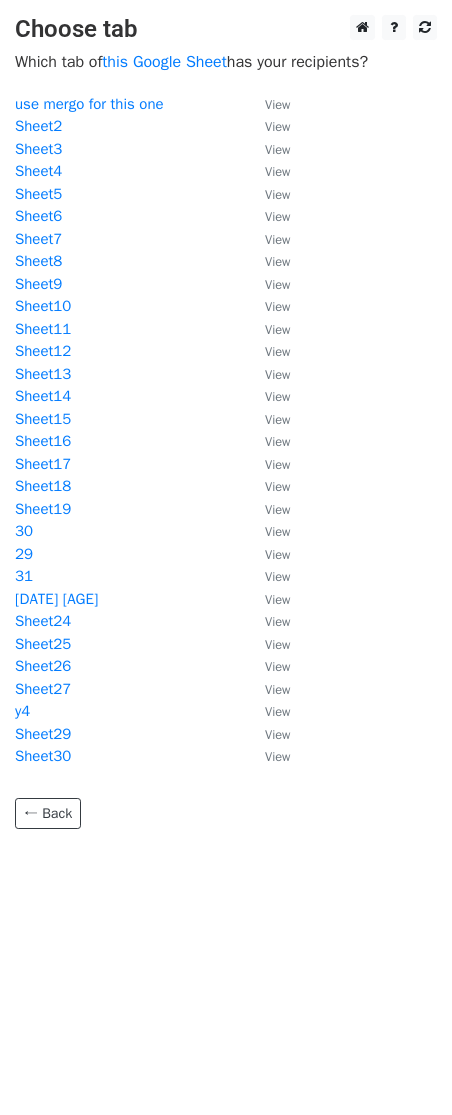 scroll, scrollTop: 0, scrollLeft: 0, axis: both 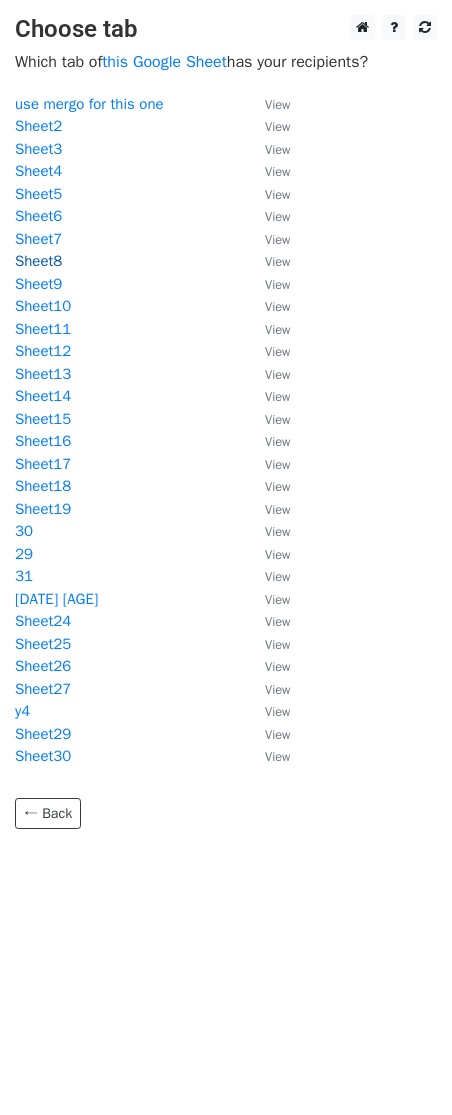 click on "Sheet8" at bounding box center (38, 261) 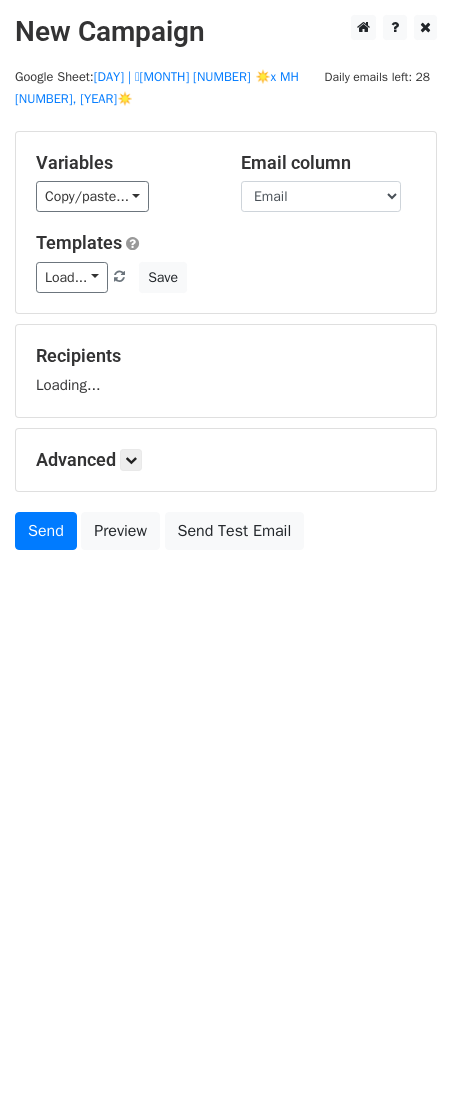 scroll, scrollTop: 0, scrollLeft: 0, axis: both 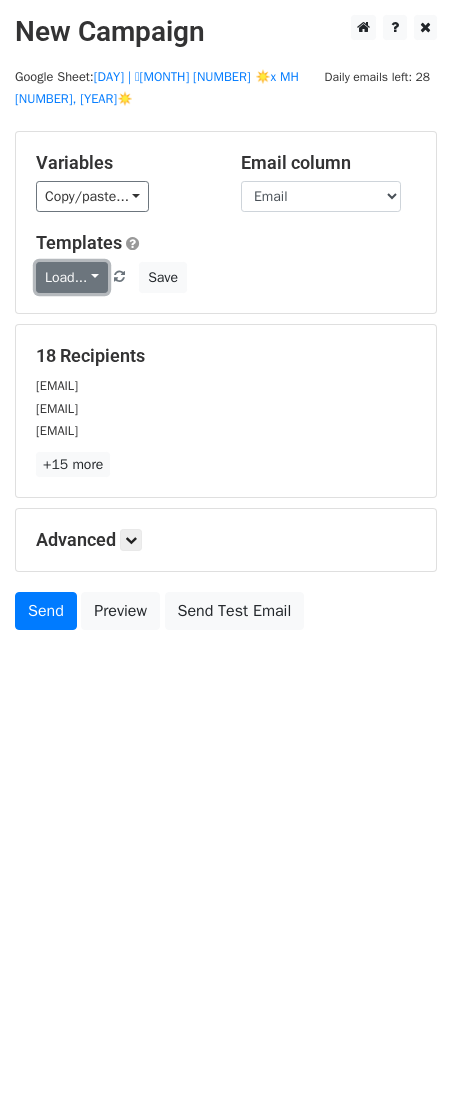 click on "Load..." at bounding box center [72, 277] 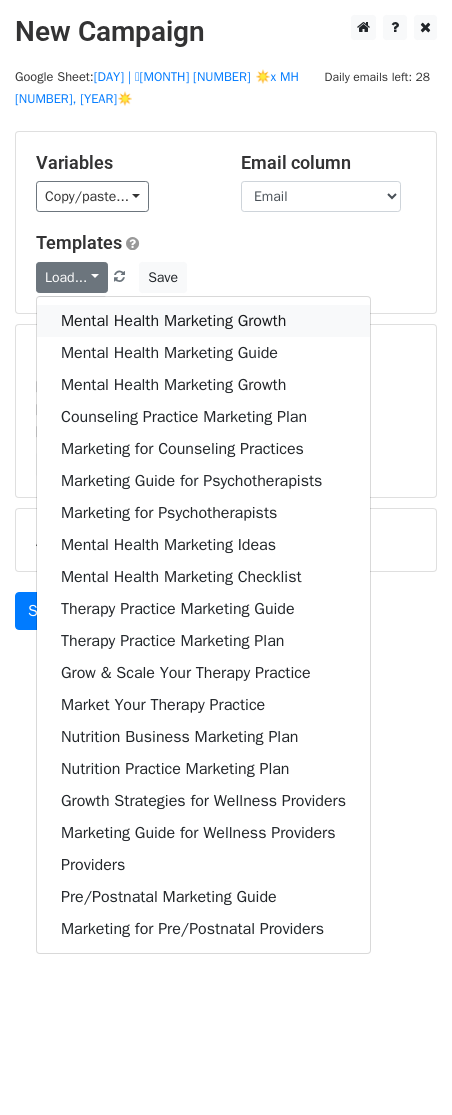 click on "Mental Health Marketing Growth" at bounding box center (203, 321) 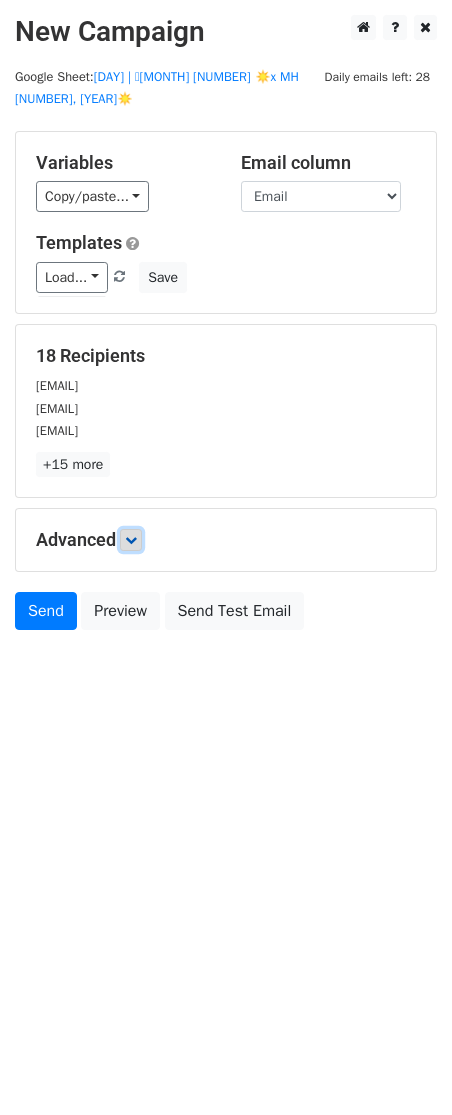 click at bounding box center [131, 540] 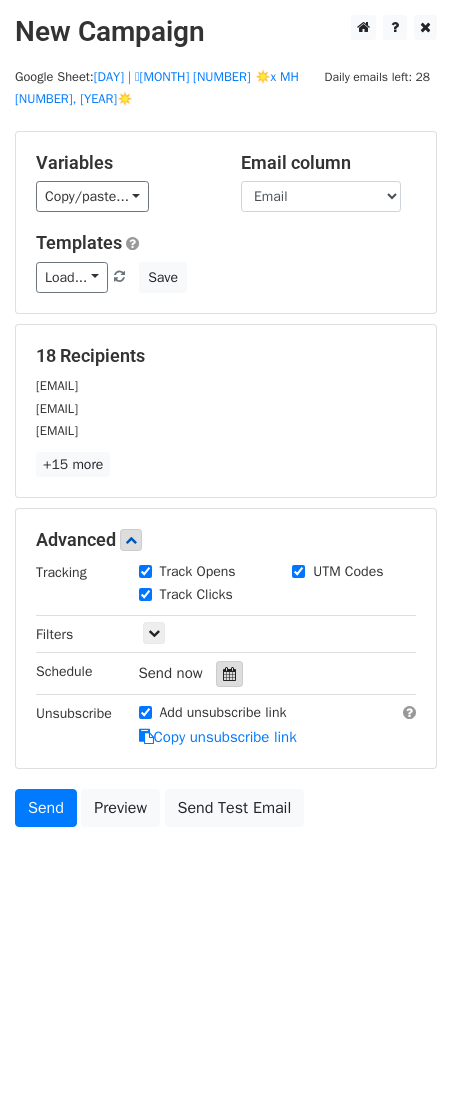 click at bounding box center (229, 674) 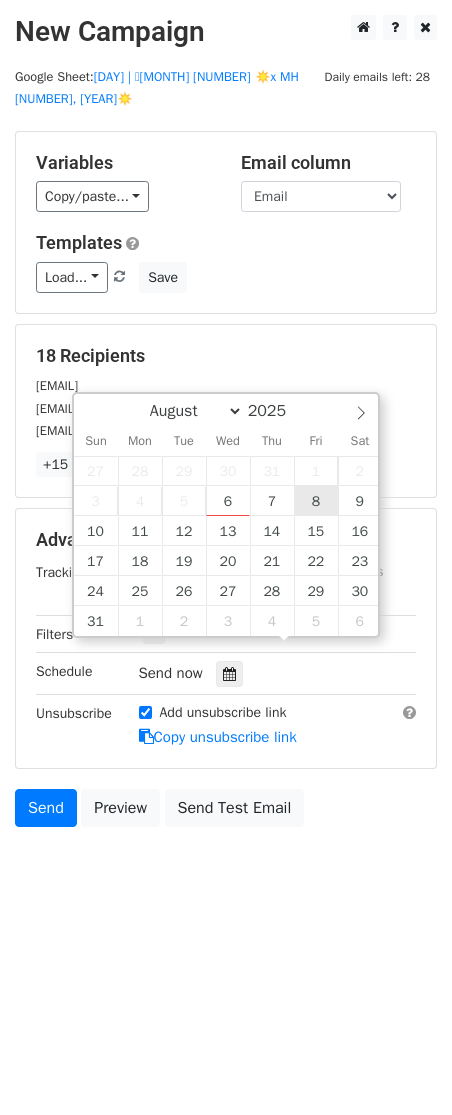 type on "2025-08-08 12:00" 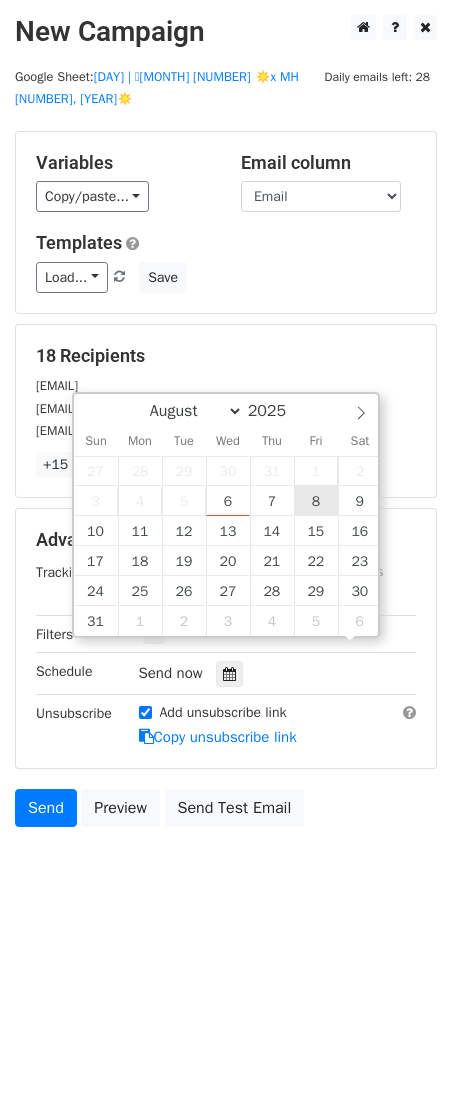 scroll, scrollTop: 1, scrollLeft: 0, axis: vertical 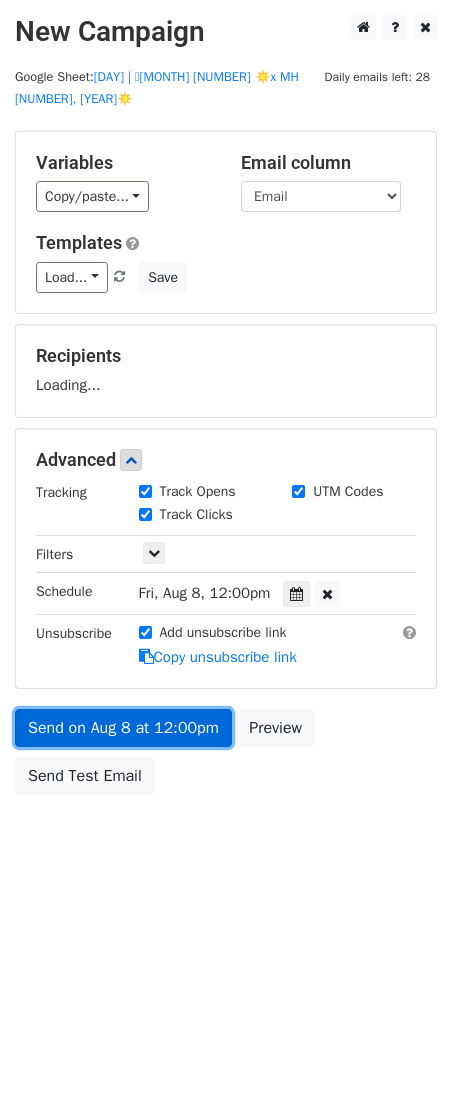 click on "Send on Aug 8 at 12:00pm" at bounding box center (123, 728) 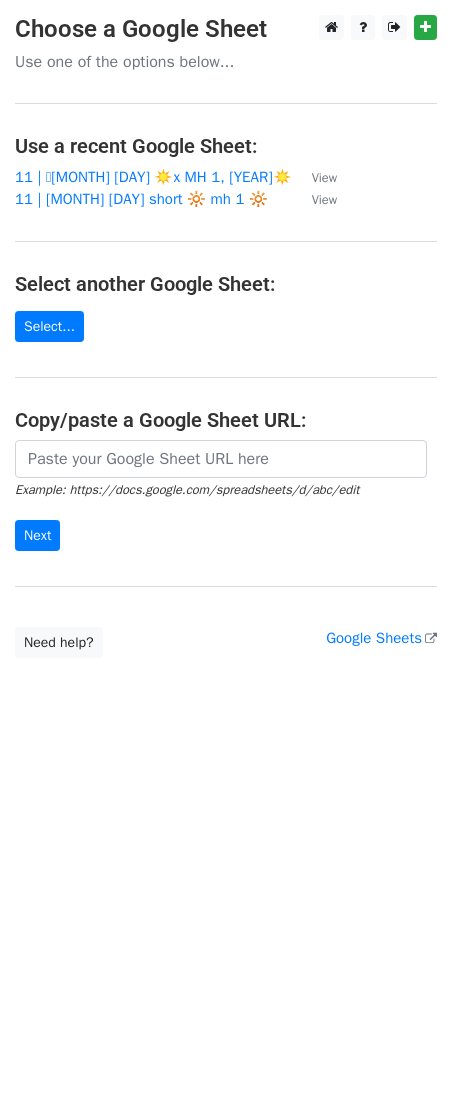 scroll, scrollTop: 0, scrollLeft: 0, axis: both 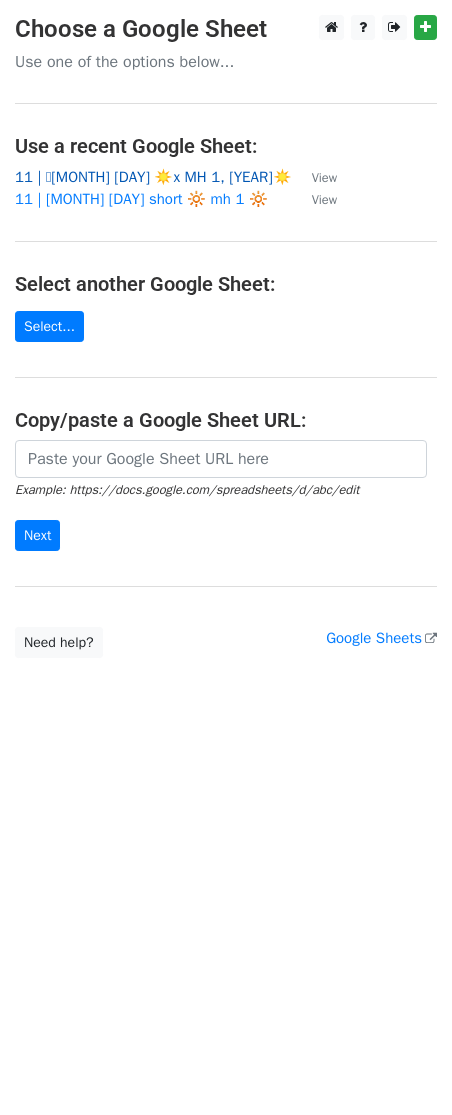 click on "11 | 🩵[MONTH] [DAY] ☀️x MH 1, [YEAR]☀️" at bounding box center [153, 177] 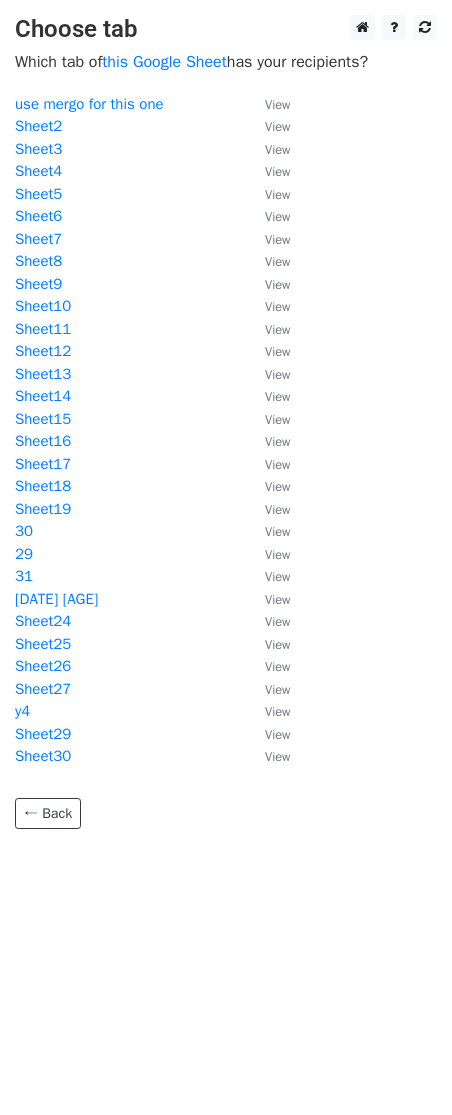 scroll, scrollTop: 0, scrollLeft: 0, axis: both 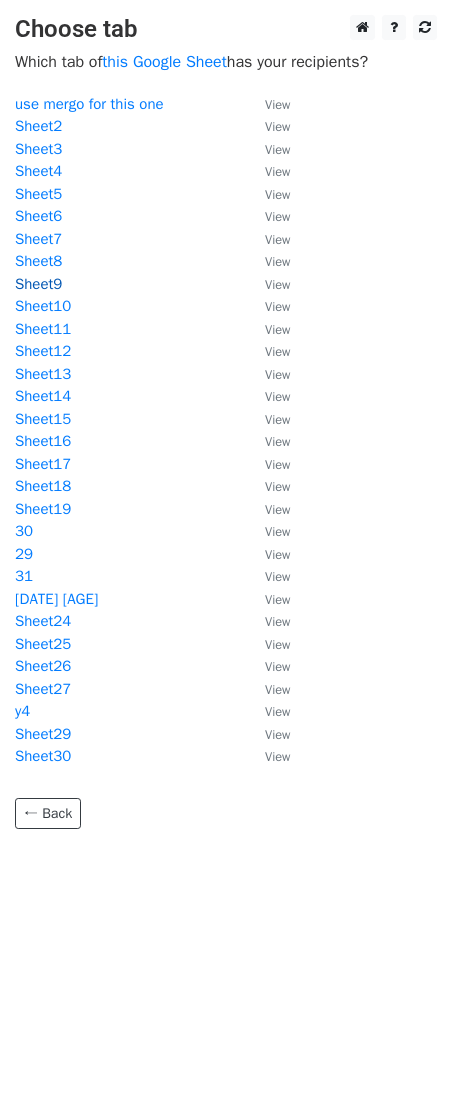 click on "Sheet9" at bounding box center (38, 284) 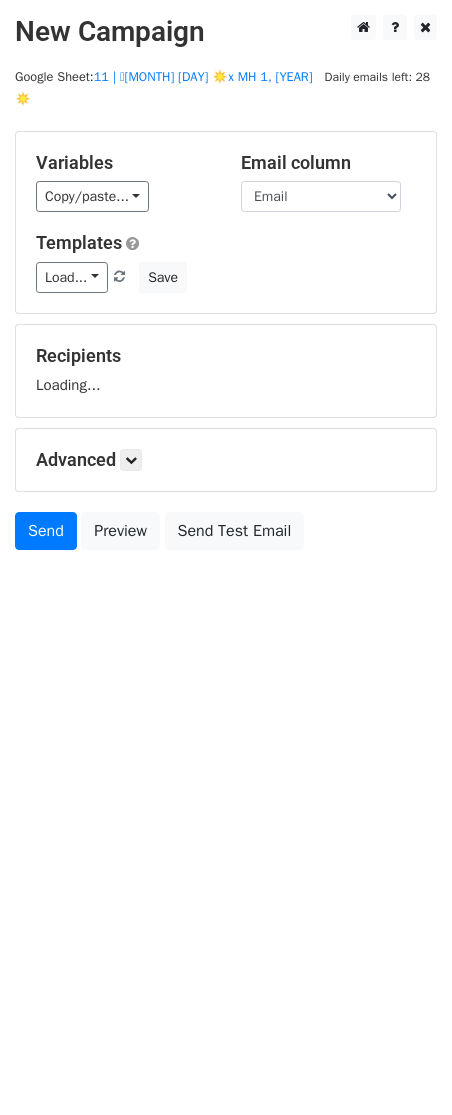 scroll, scrollTop: 0, scrollLeft: 0, axis: both 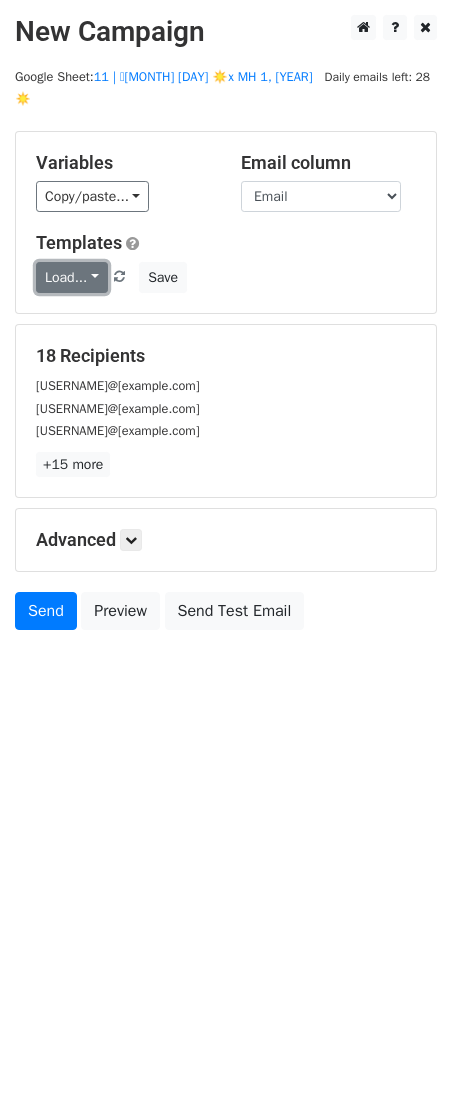 click on "Load..." at bounding box center [72, 277] 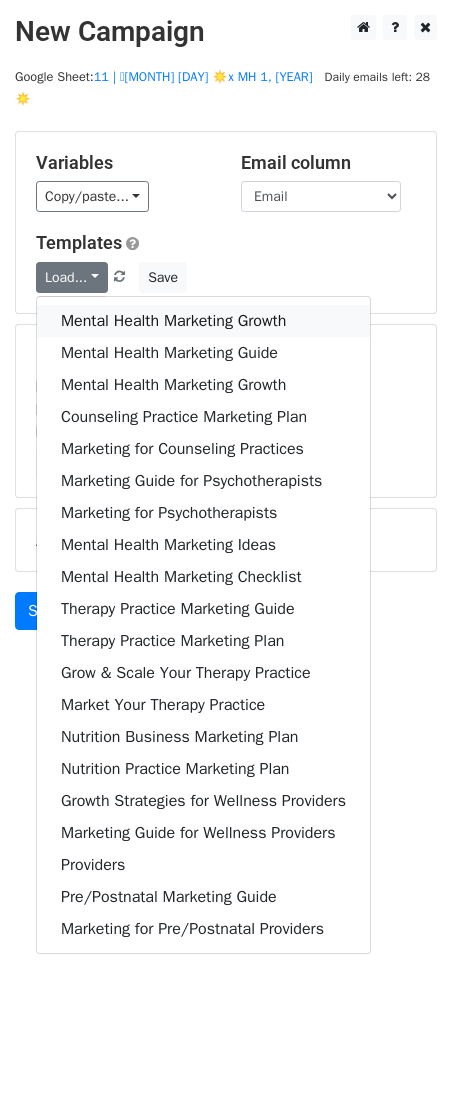 click on "Mental Health Marketing Growth" at bounding box center [203, 321] 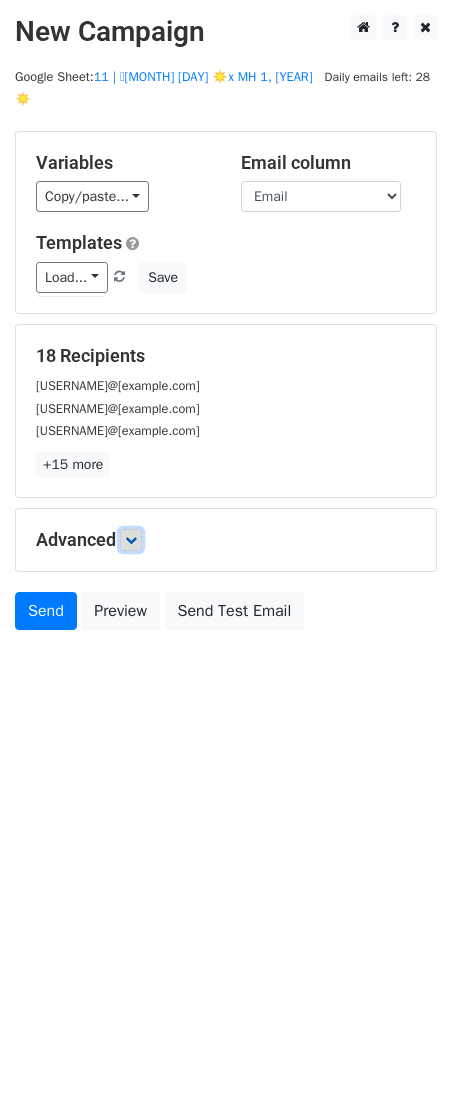 click at bounding box center (131, 540) 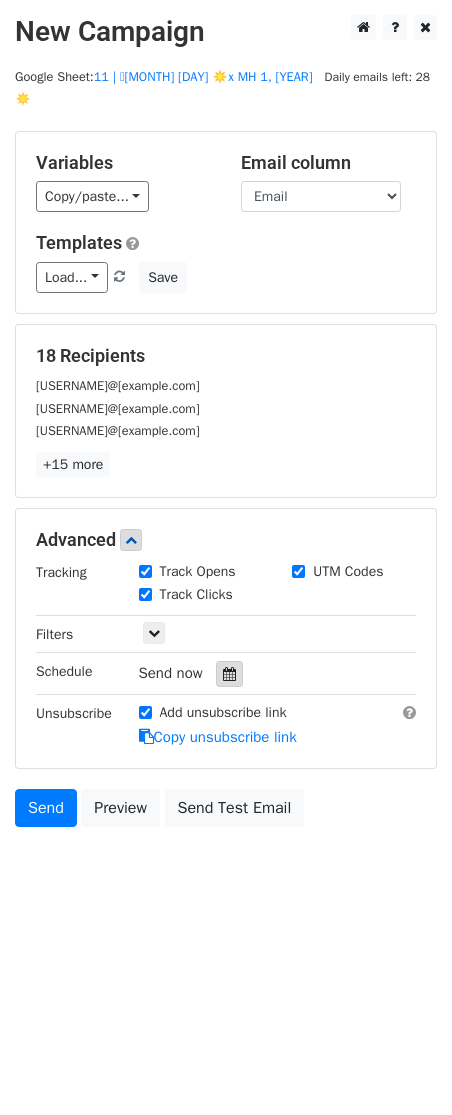 click at bounding box center [229, 674] 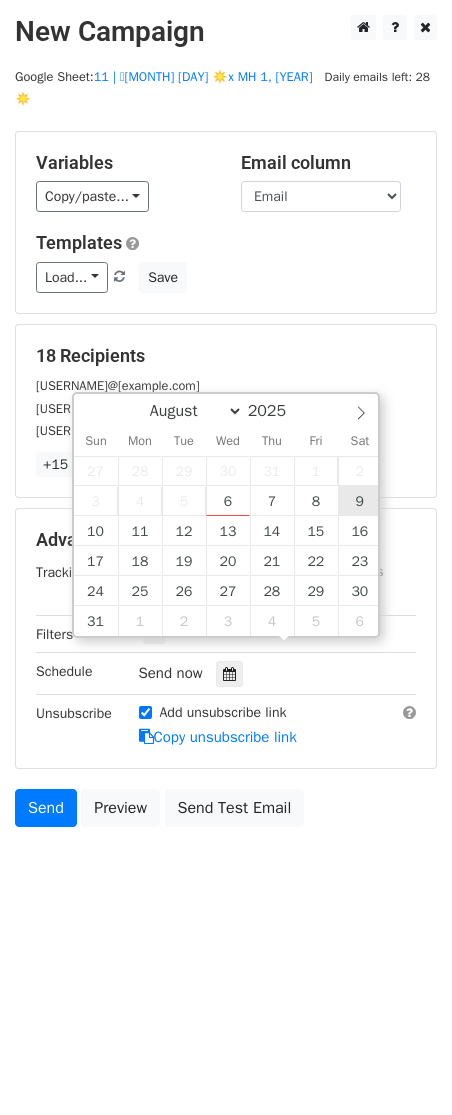 type on "2025-08-09 12:00" 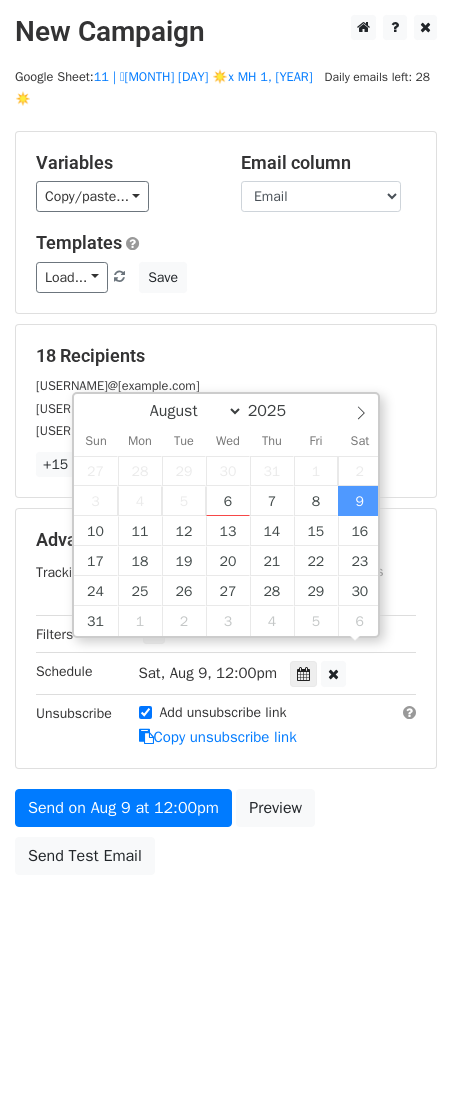 scroll, scrollTop: 1, scrollLeft: 0, axis: vertical 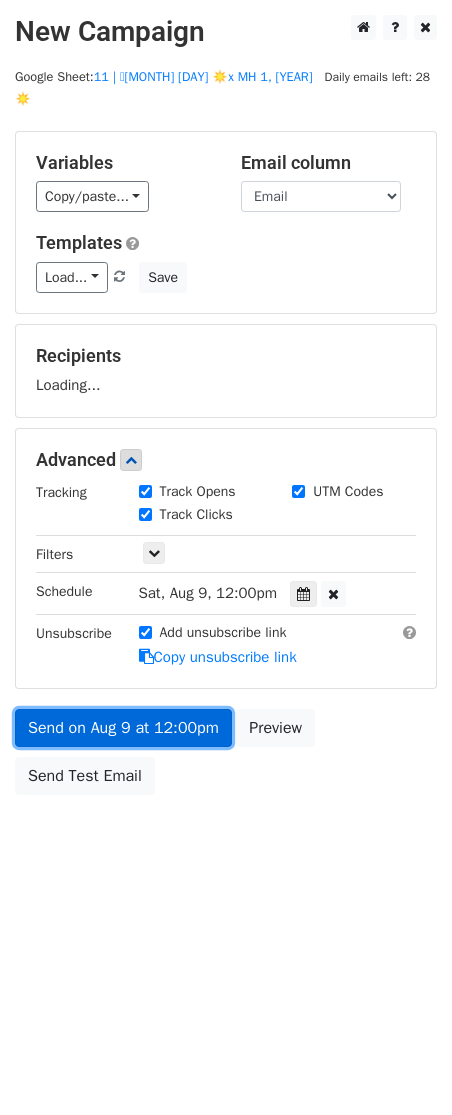 click on "Send on Aug 9 at 12:00pm" at bounding box center (123, 728) 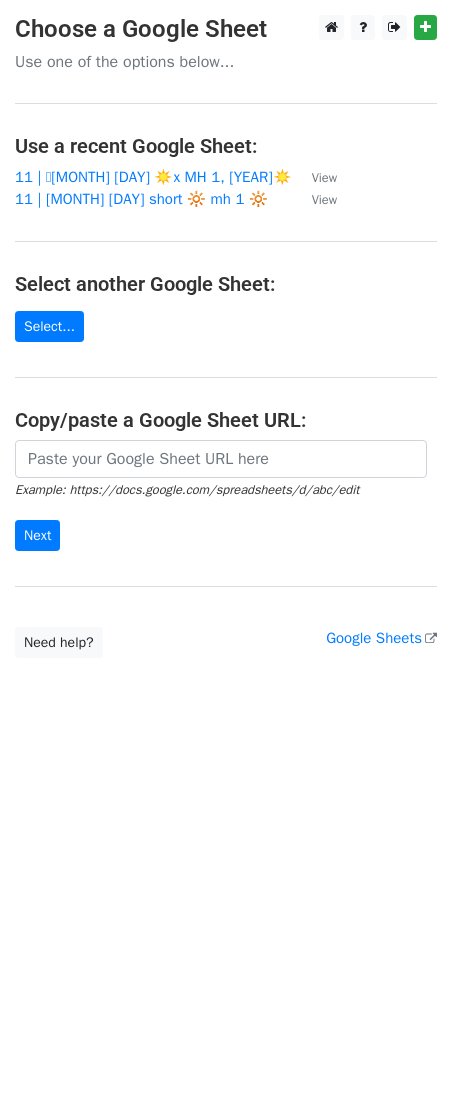 scroll, scrollTop: 0, scrollLeft: 0, axis: both 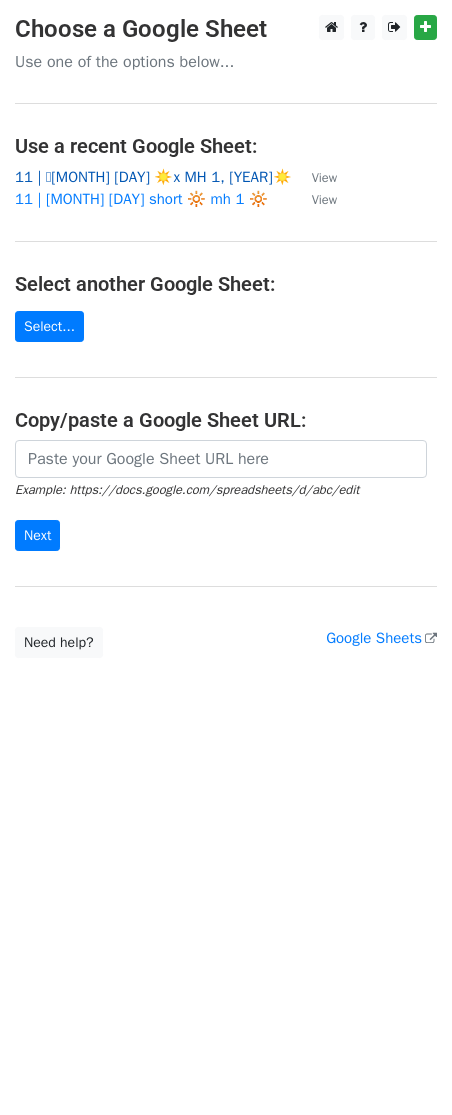 click on "11 | 🩵JUL 23 ☀️x MH 1, 2025☀️" at bounding box center (153, 177) 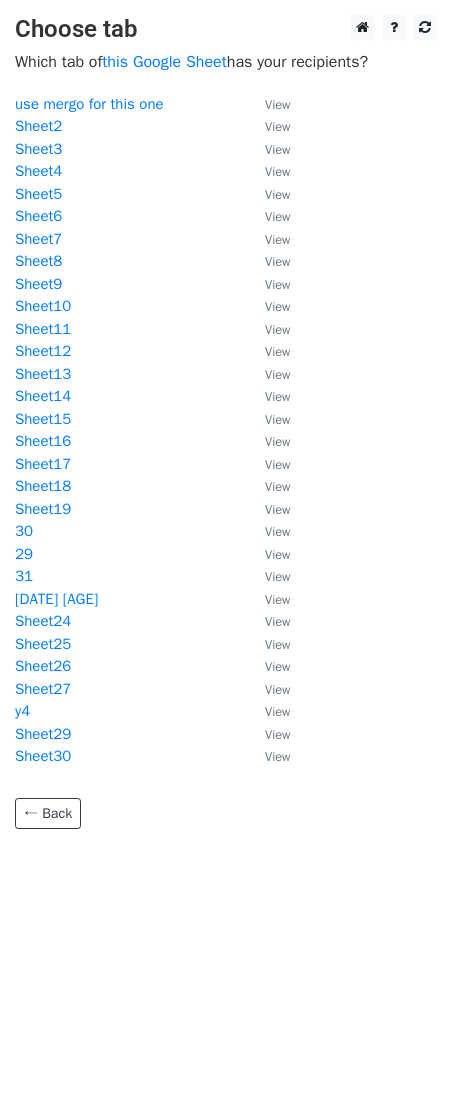 scroll, scrollTop: 0, scrollLeft: 0, axis: both 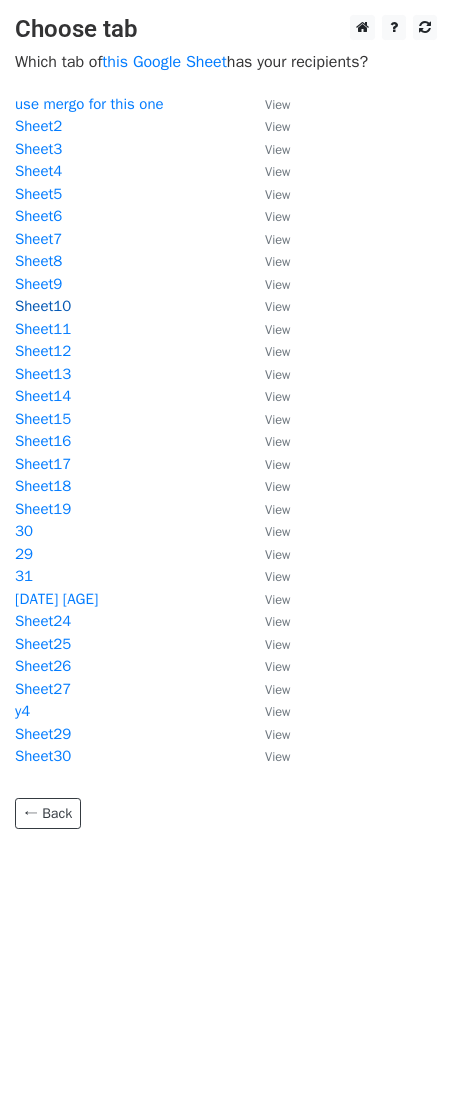 click on "Sheet10" at bounding box center [43, 306] 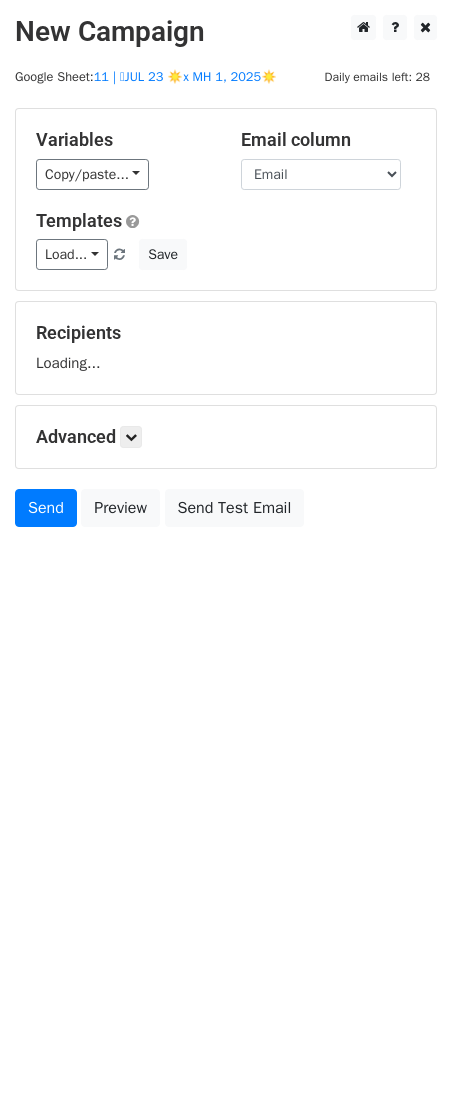 scroll, scrollTop: 0, scrollLeft: 0, axis: both 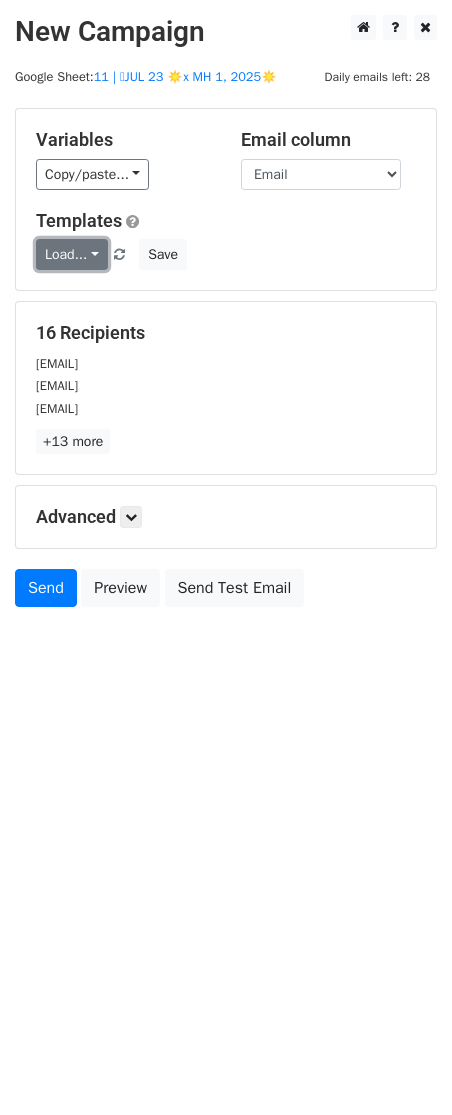 click on "Load..." at bounding box center [72, 254] 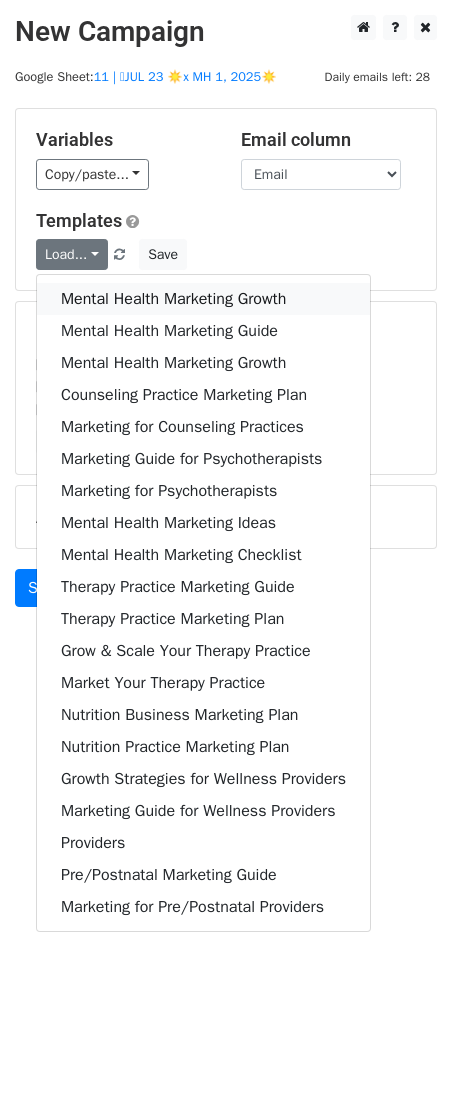 click on "Mental Health Marketing Growth" at bounding box center (203, 299) 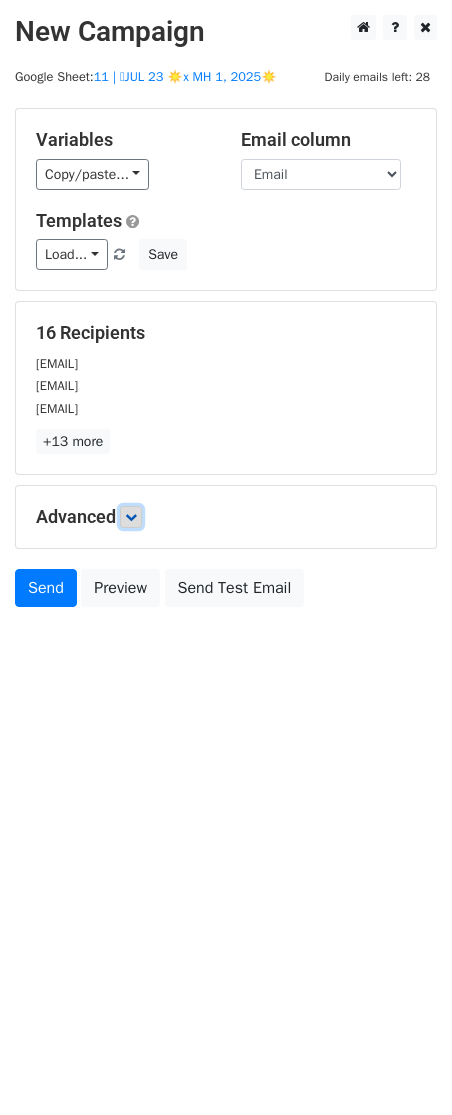 click at bounding box center [131, 517] 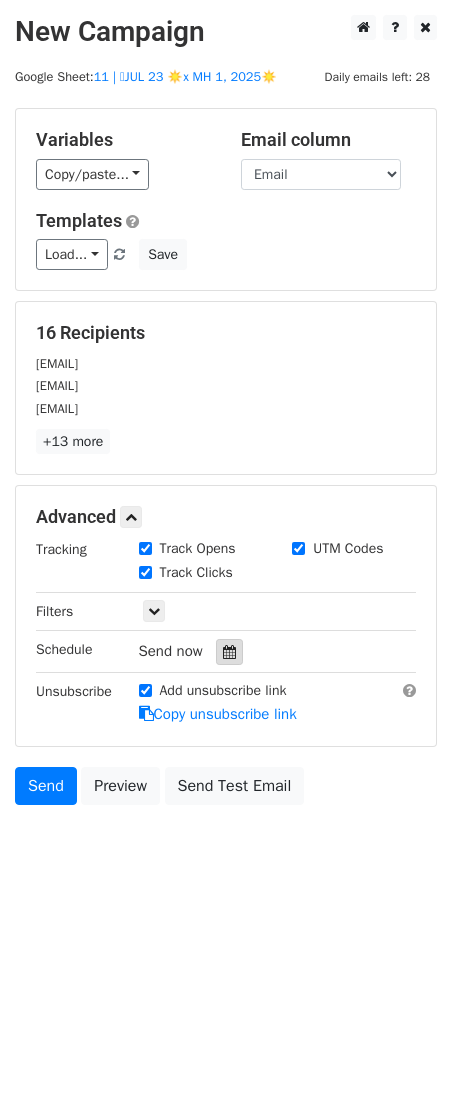 click at bounding box center [229, 652] 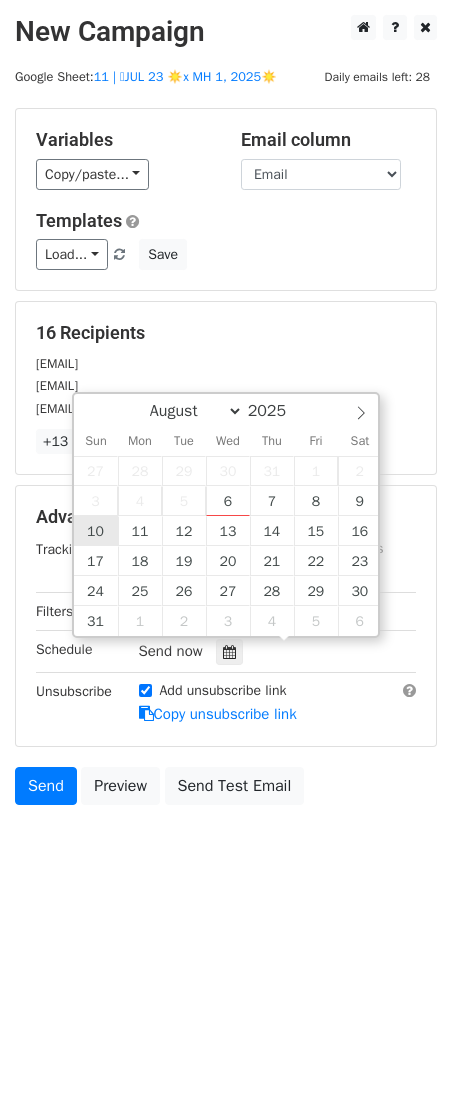 type on "2025-08-10 12:00" 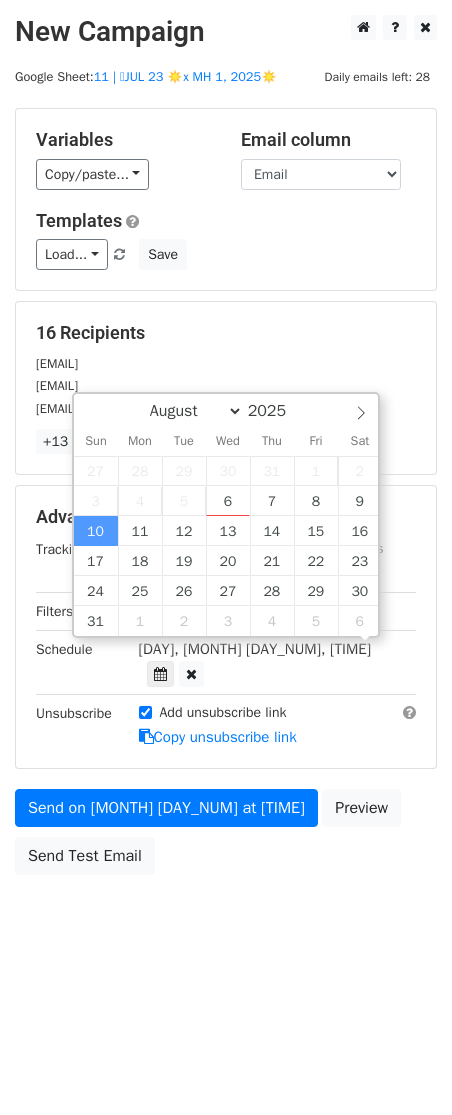 scroll, scrollTop: 1, scrollLeft: 0, axis: vertical 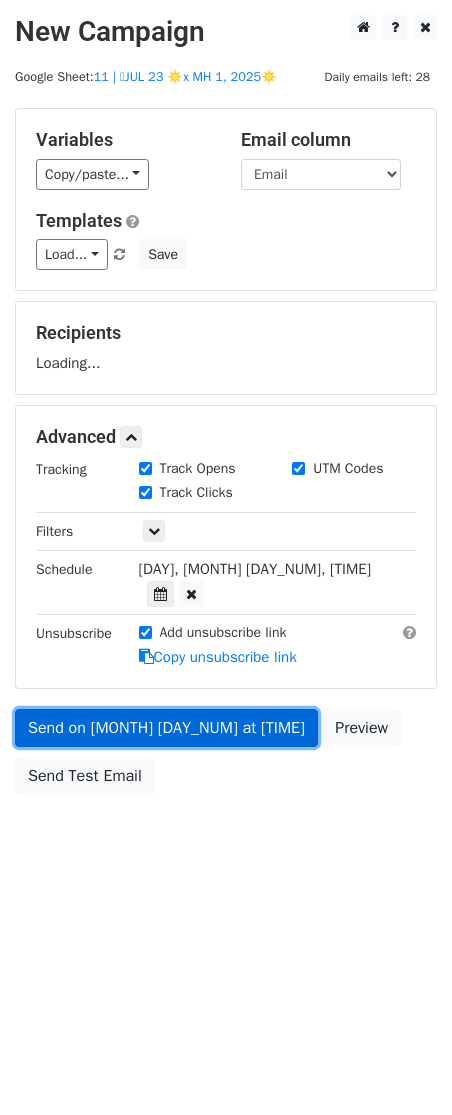click on "Send on Aug 10 at 12:00pm" at bounding box center (166, 728) 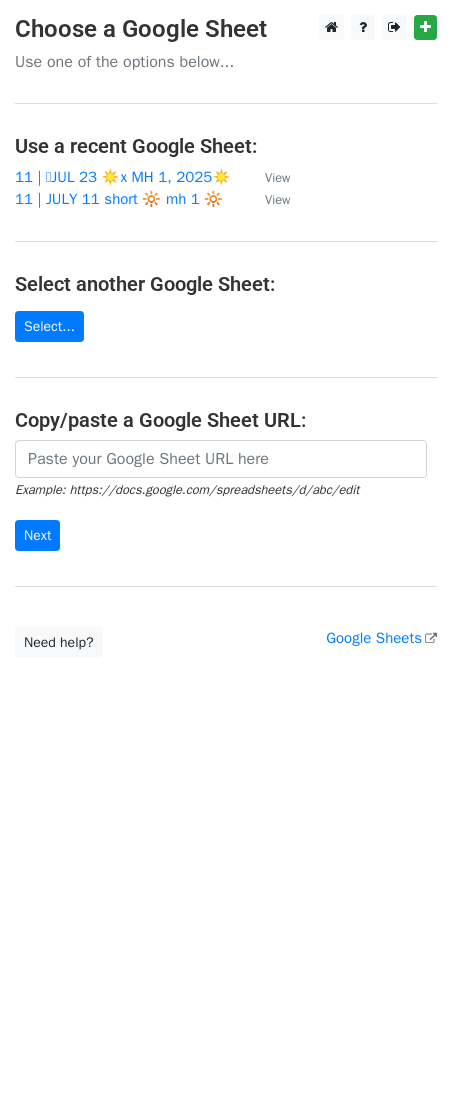 scroll, scrollTop: 0, scrollLeft: 0, axis: both 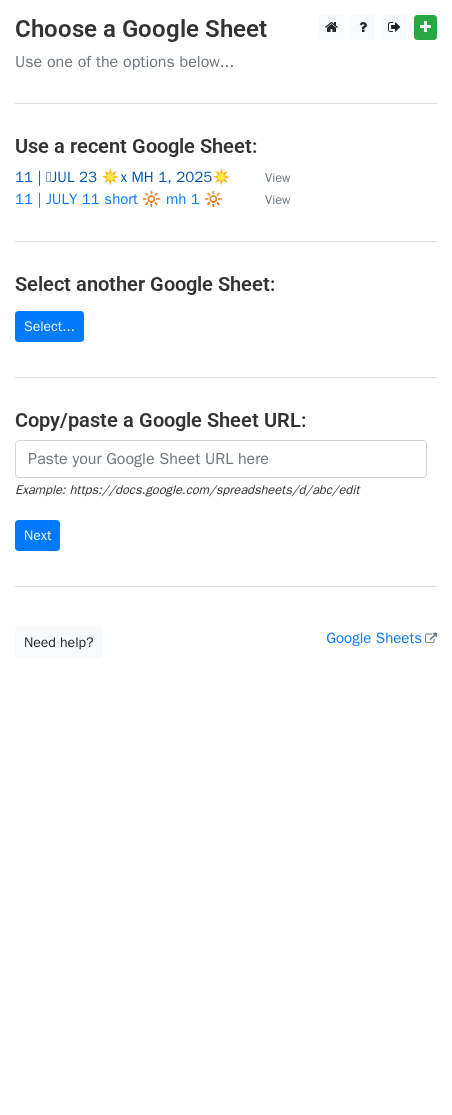 click on "11 | 🩵JUL 23 ☀️x MH 1, 2025☀️" at bounding box center (123, 177) 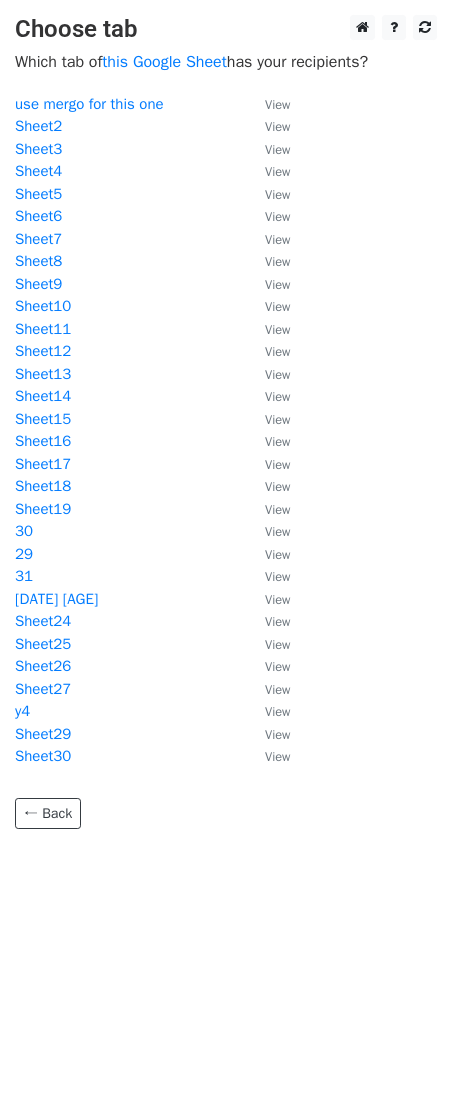 scroll, scrollTop: 0, scrollLeft: 0, axis: both 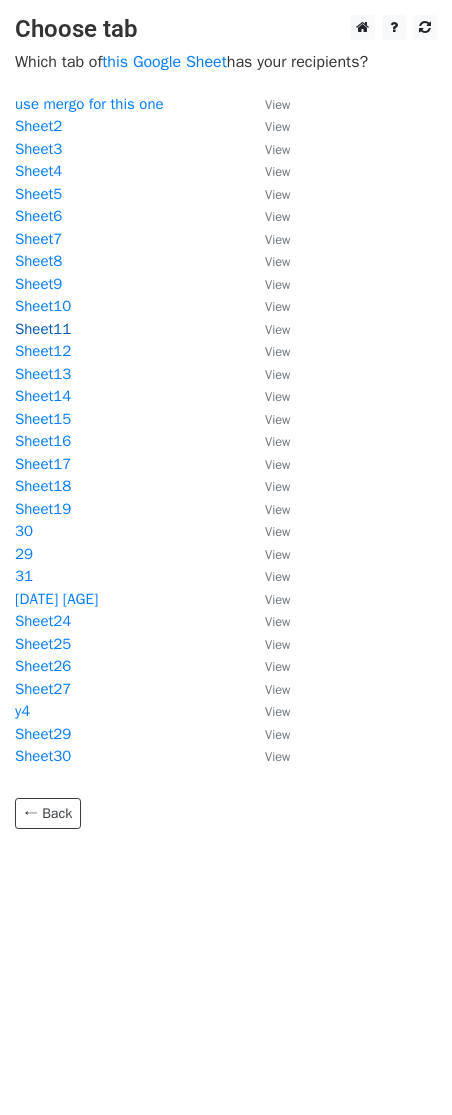 click on "Sheet11" at bounding box center (43, 329) 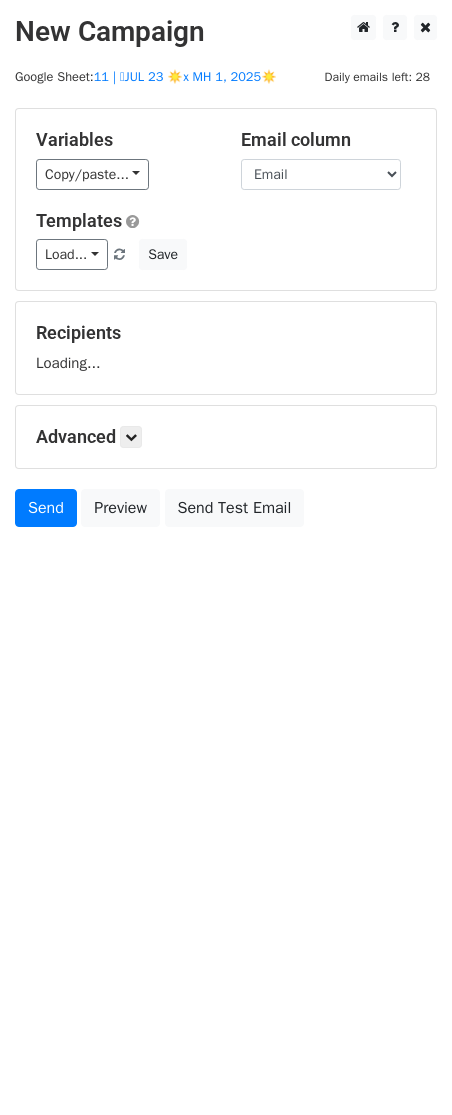 scroll, scrollTop: 0, scrollLeft: 0, axis: both 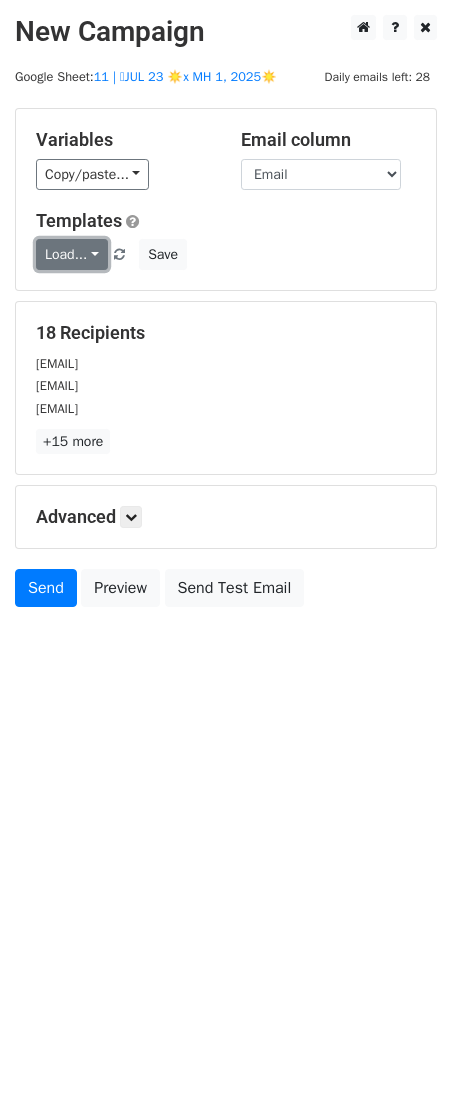 click on "Load..." at bounding box center (72, 254) 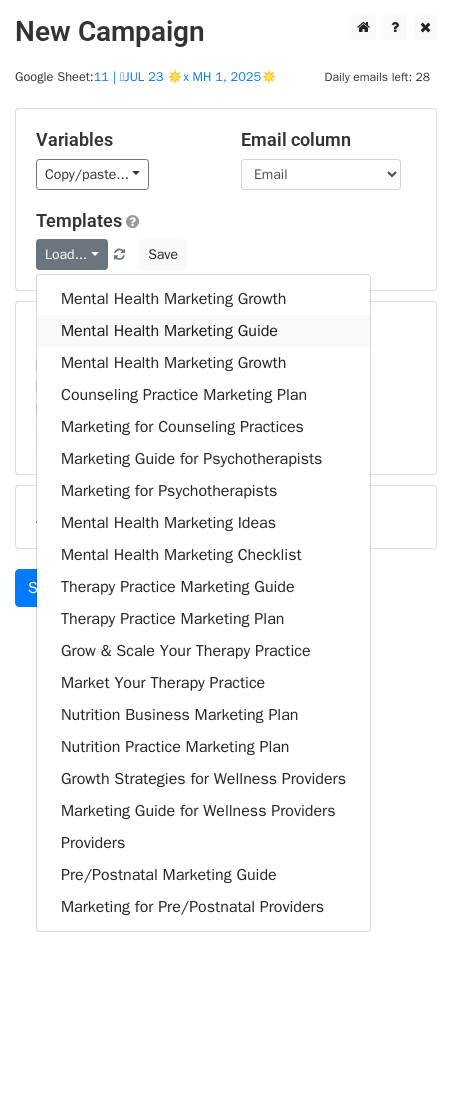 click on "Mental Health Marketing Guide" at bounding box center (203, 331) 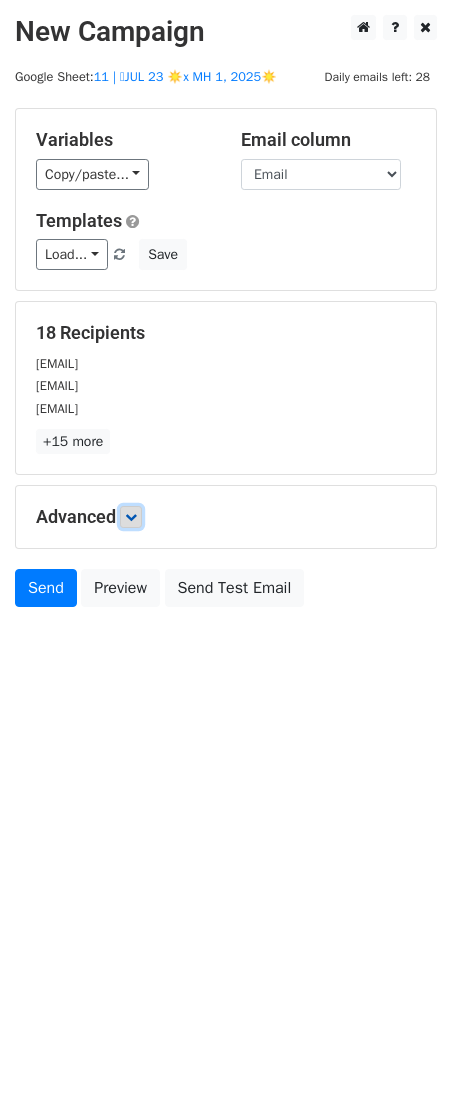 click at bounding box center [131, 517] 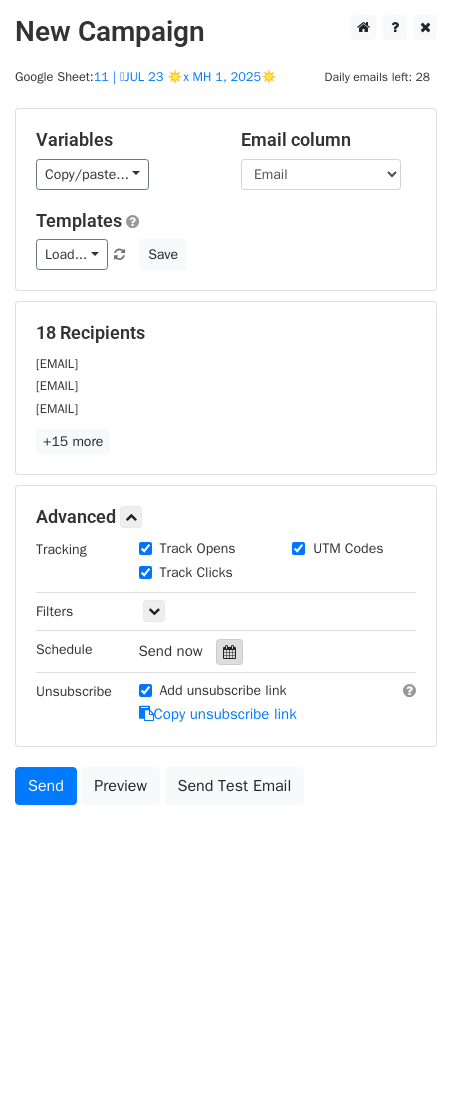 click at bounding box center [229, 652] 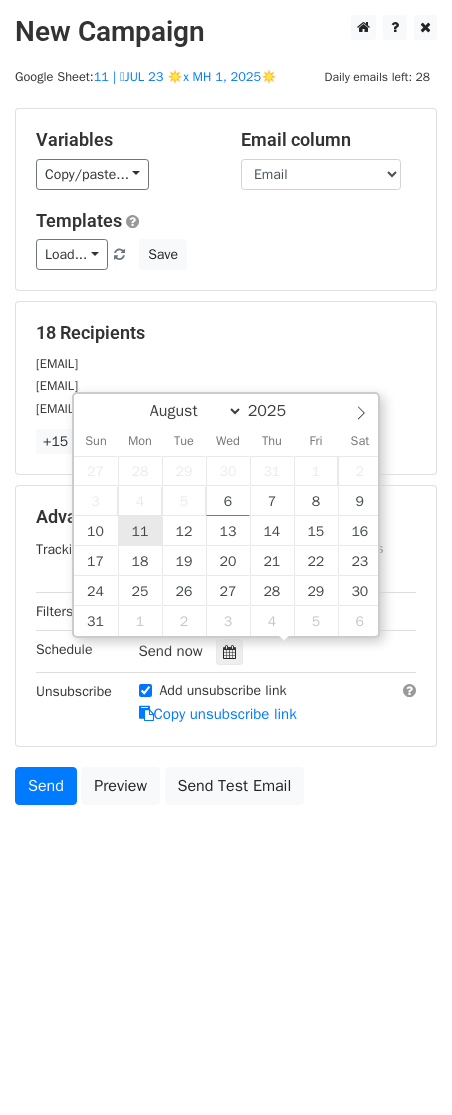 type on "2025-08-11 12:00" 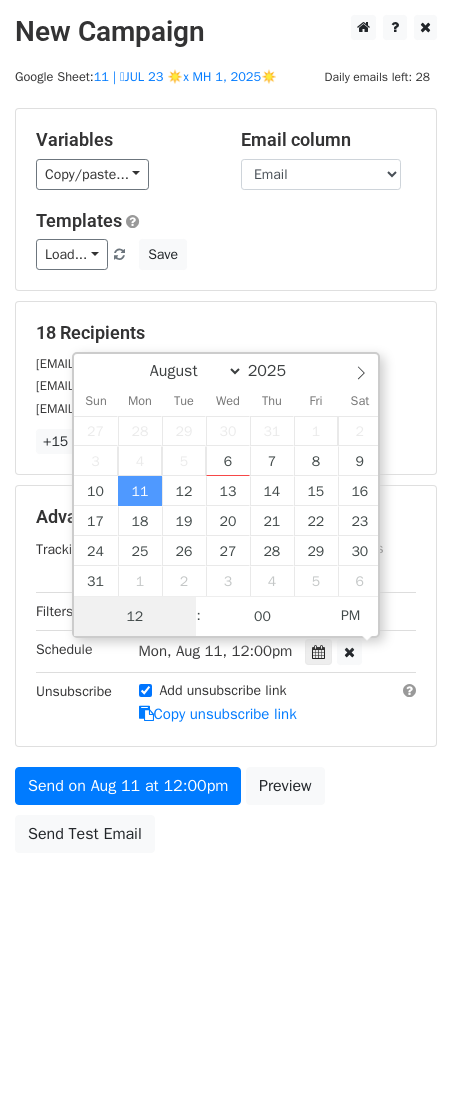scroll, scrollTop: 1, scrollLeft: 0, axis: vertical 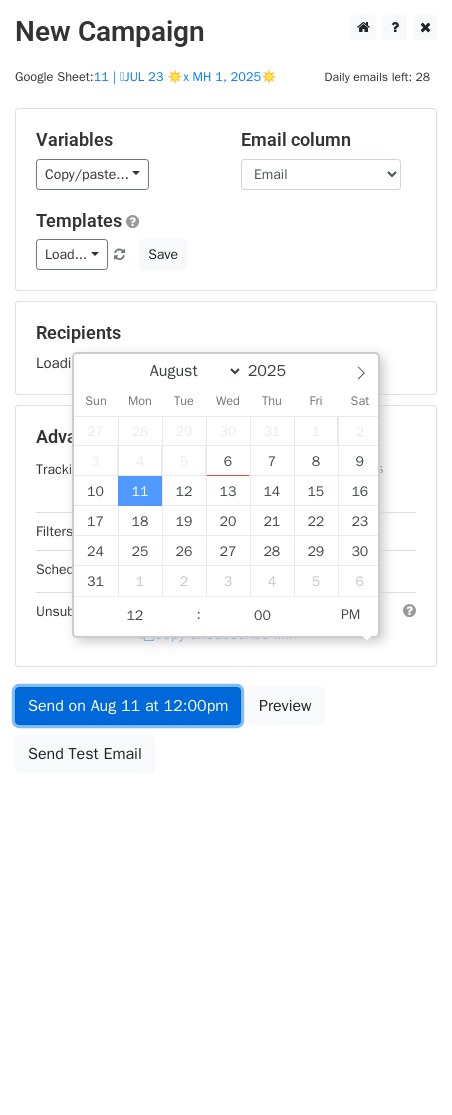 click on "Send on Aug 11 at 12:00pm" at bounding box center [128, 706] 